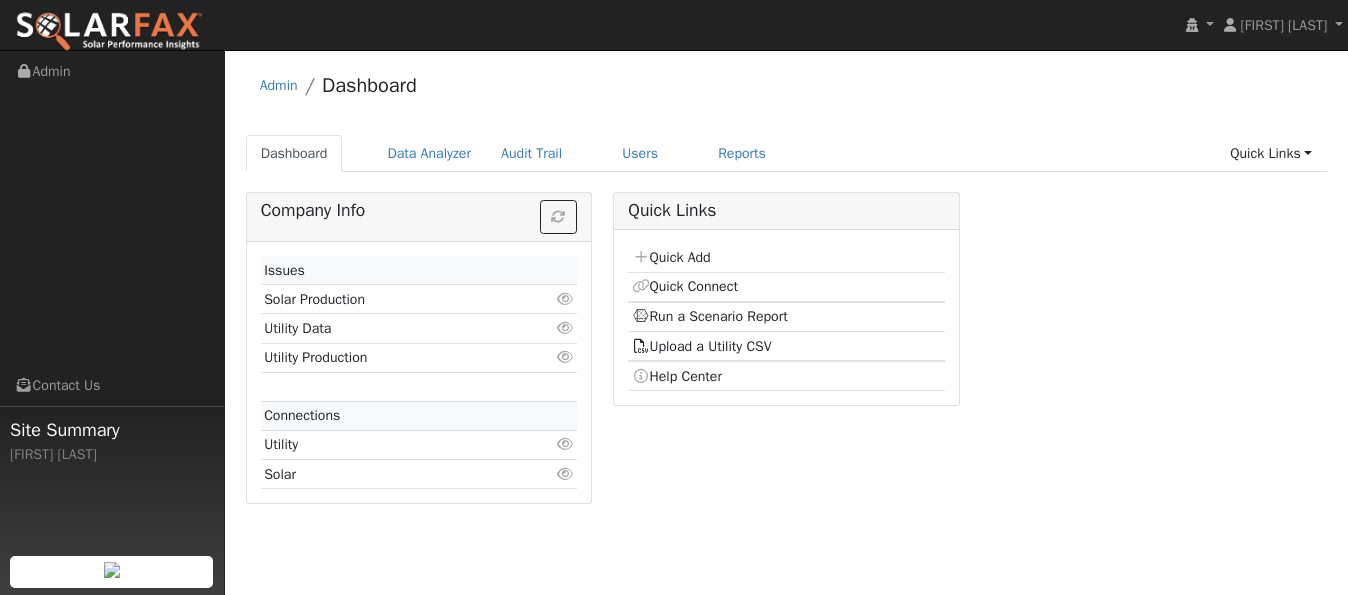 scroll, scrollTop: 0, scrollLeft: 0, axis: both 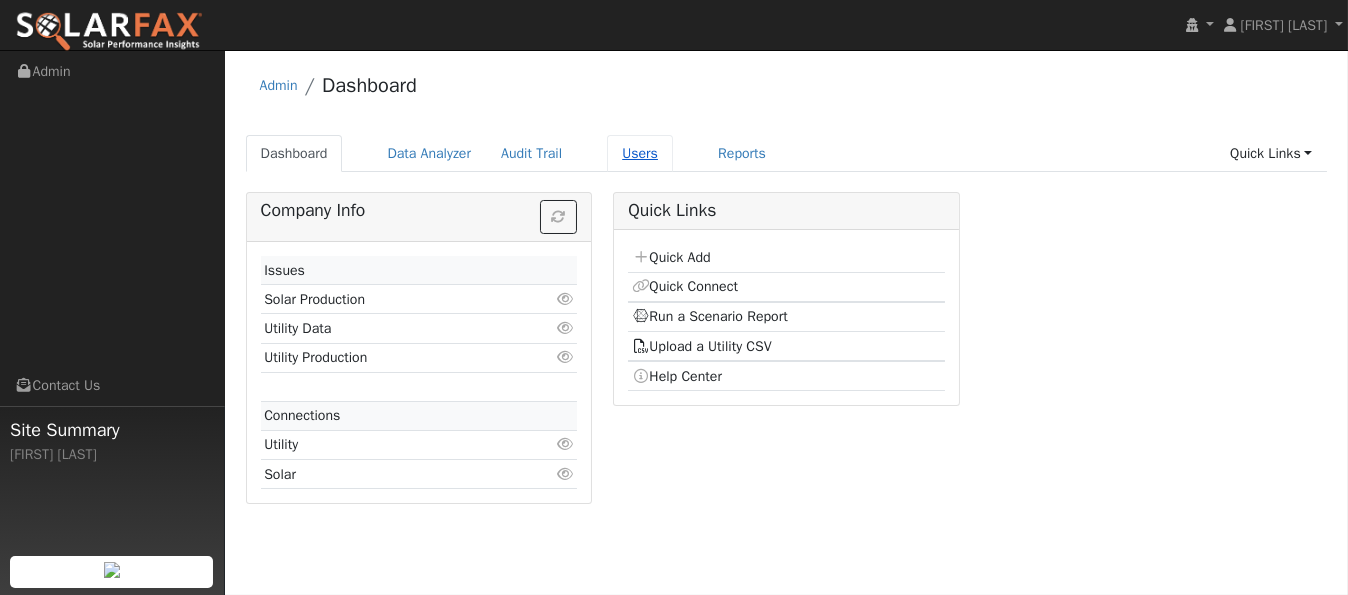 click on "Users" at bounding box center [640, 153] 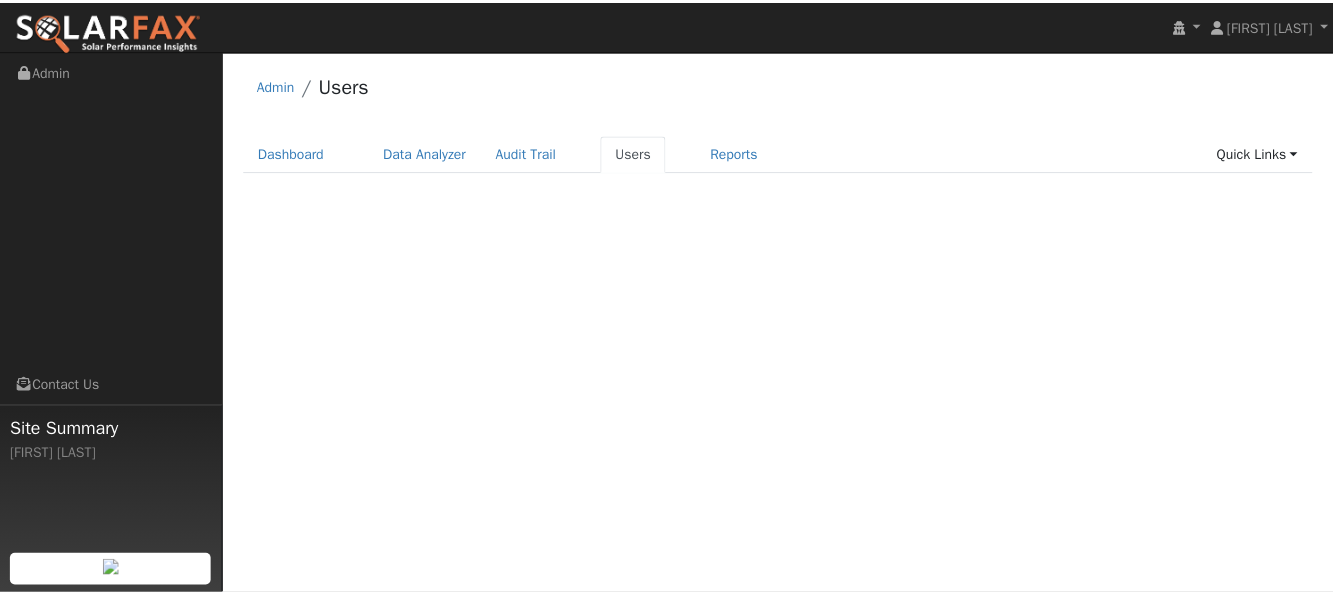 scroll, scrollTop: 0, scrollLeft: 0, axis: both 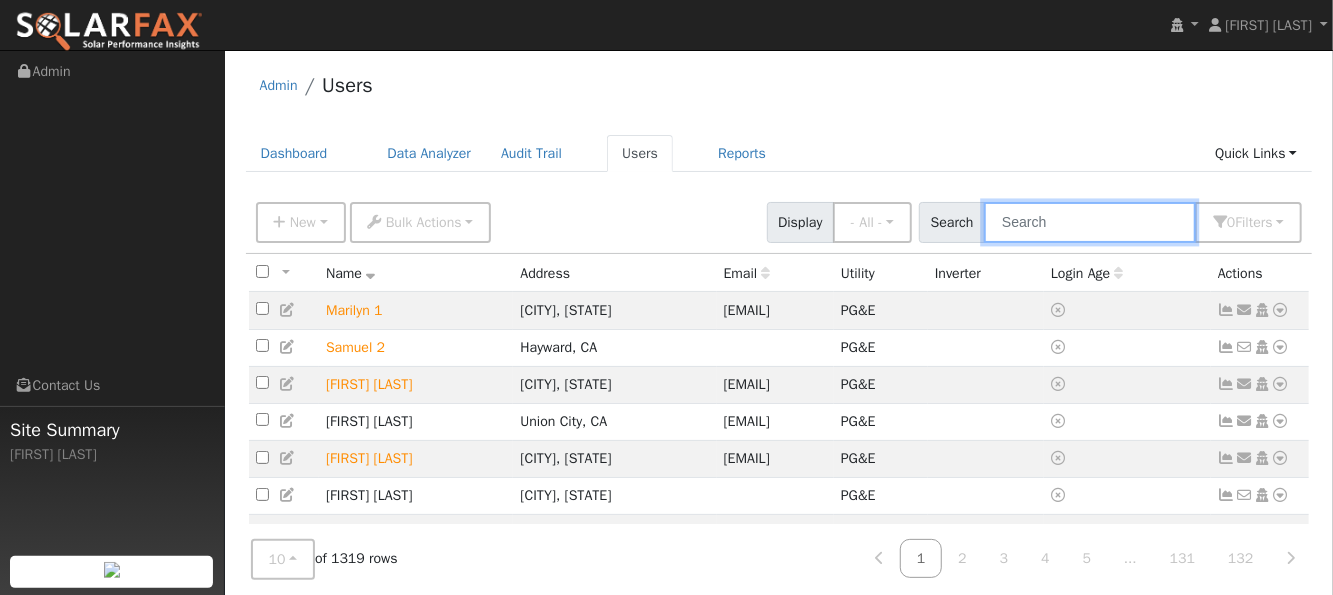 click at bounding box center [1090, 222] 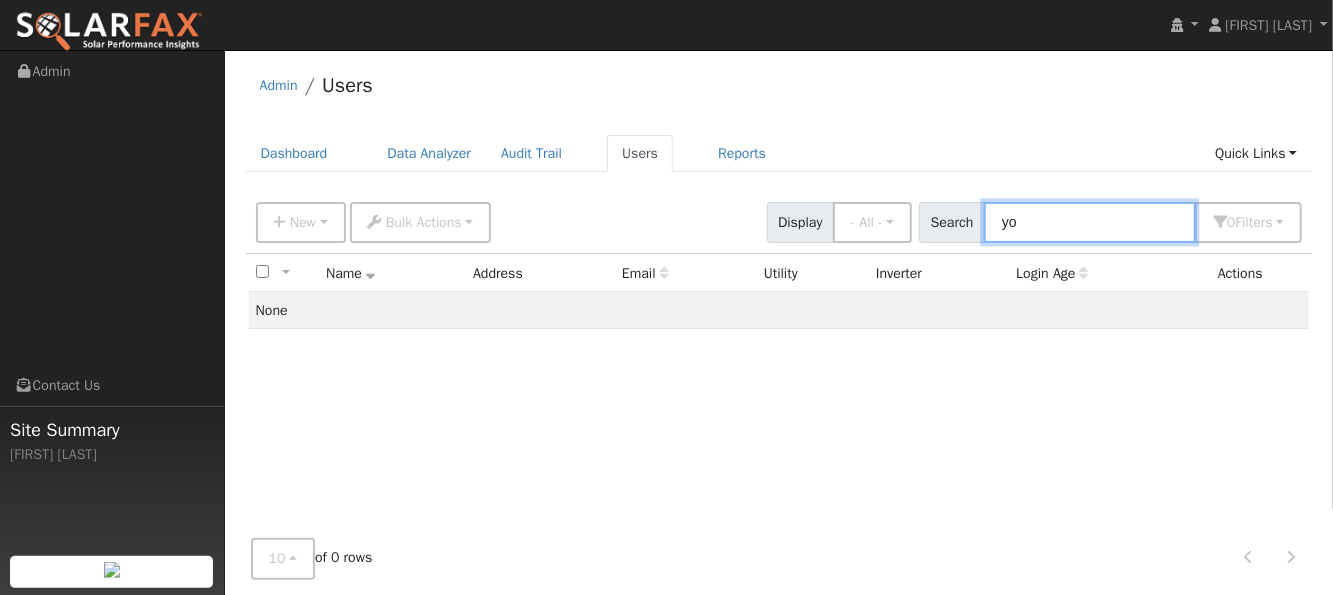 type on "y" 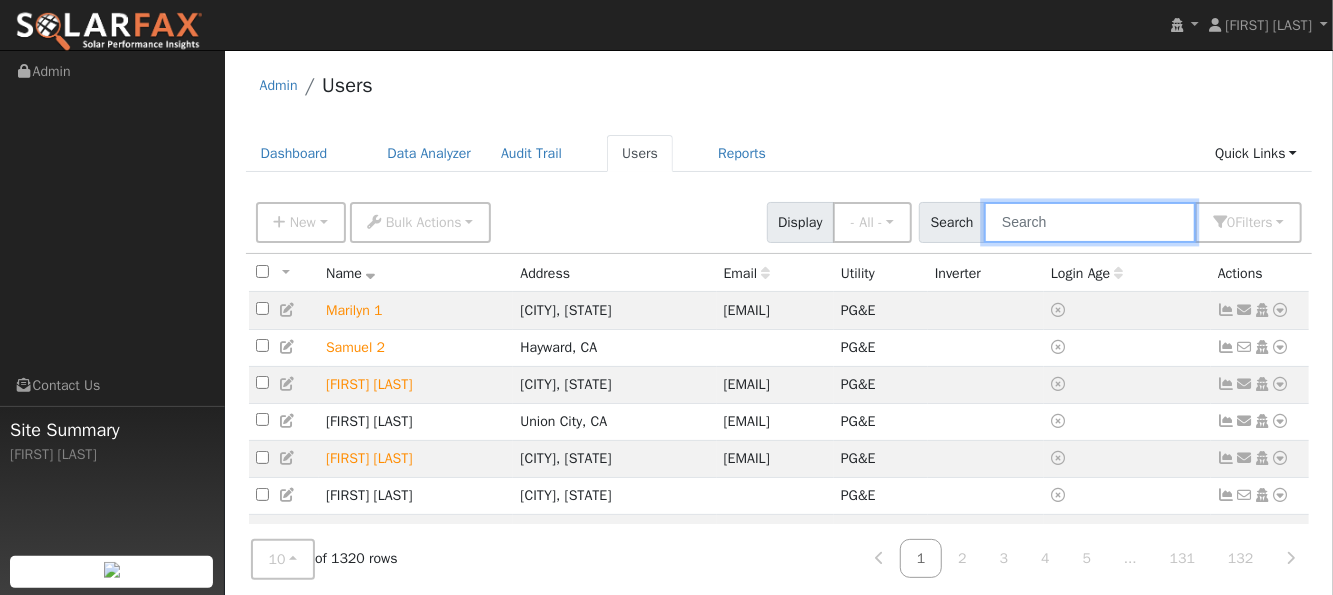 click at bounding box center [1090, 222] 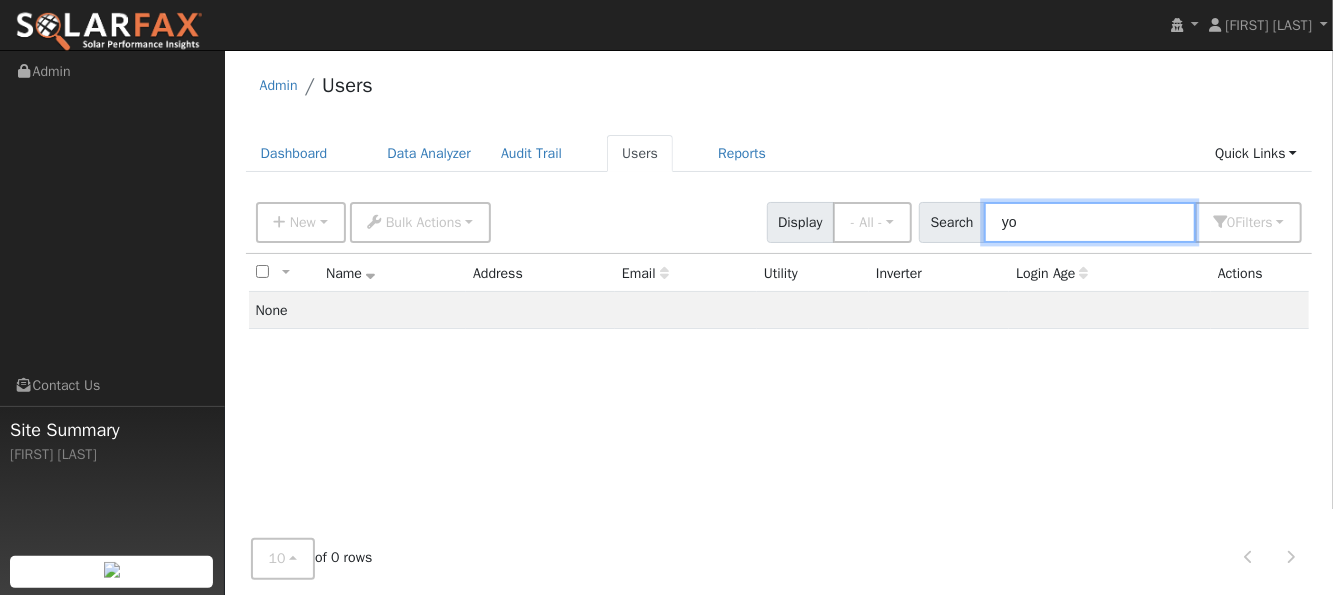 type on "y" 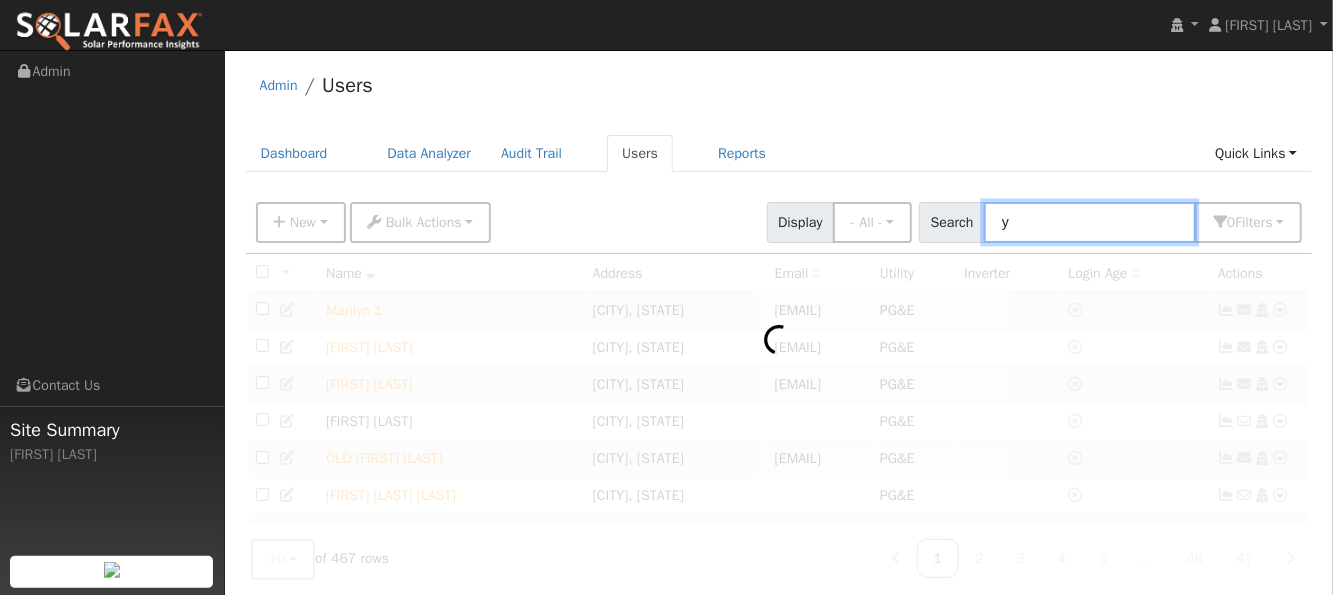 type 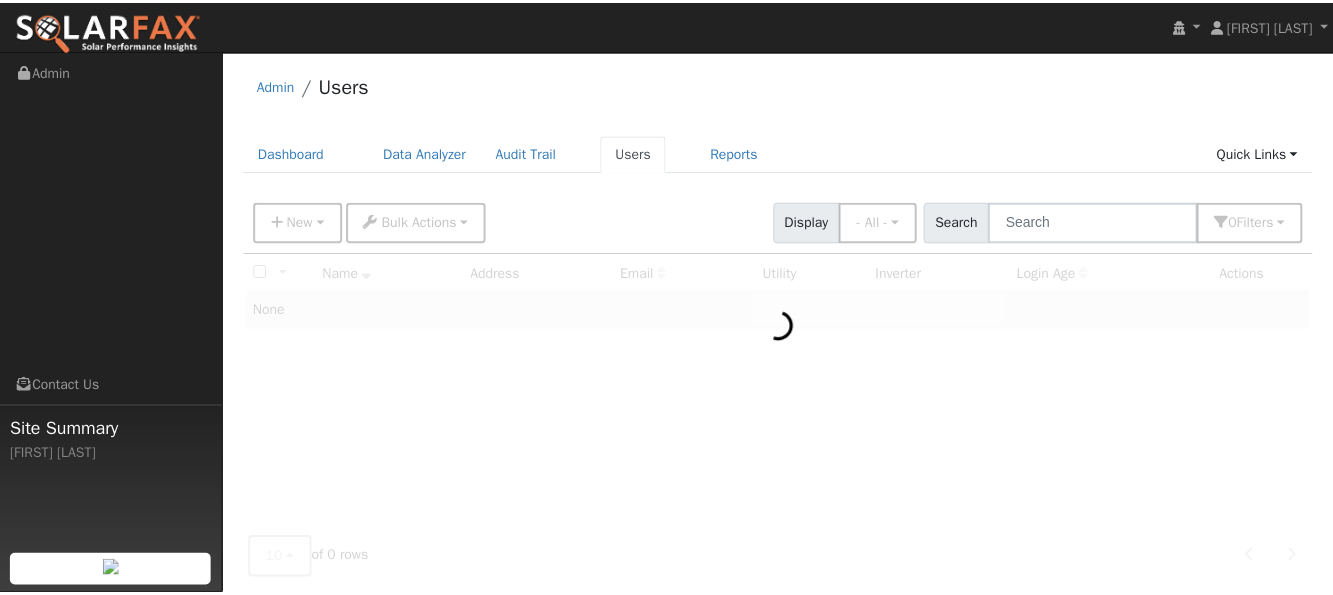 scroll, scrollTop: 0, scrollLeft: 0, axis: both 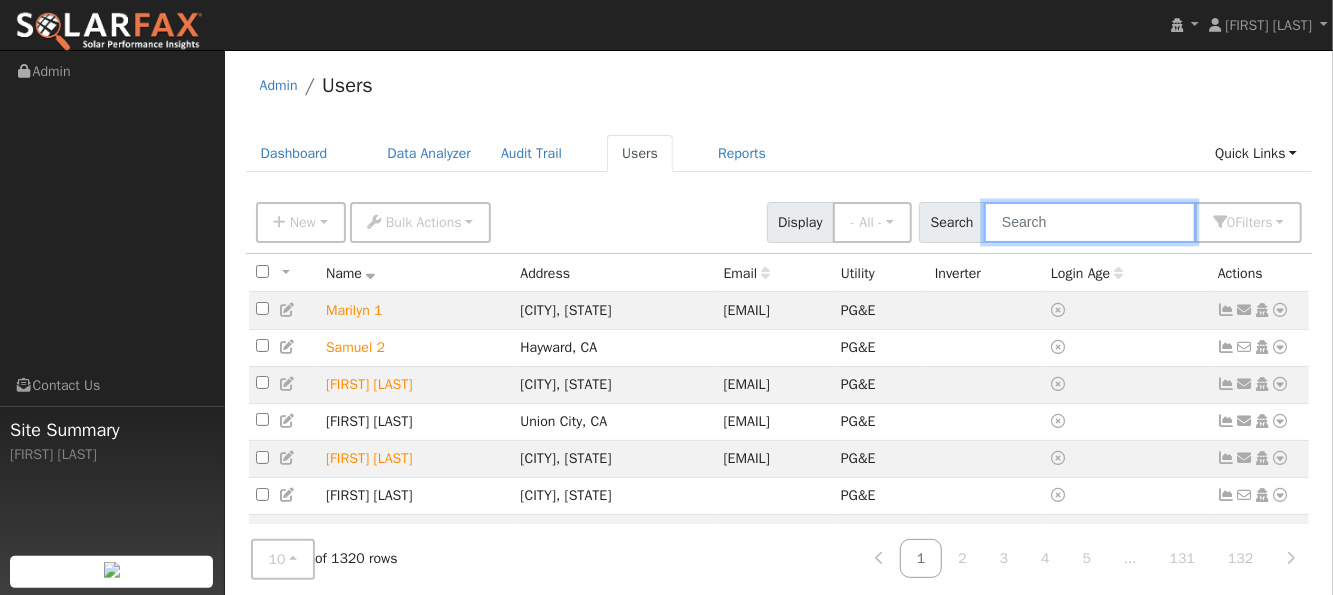 click at bounding box center (1090, 222) 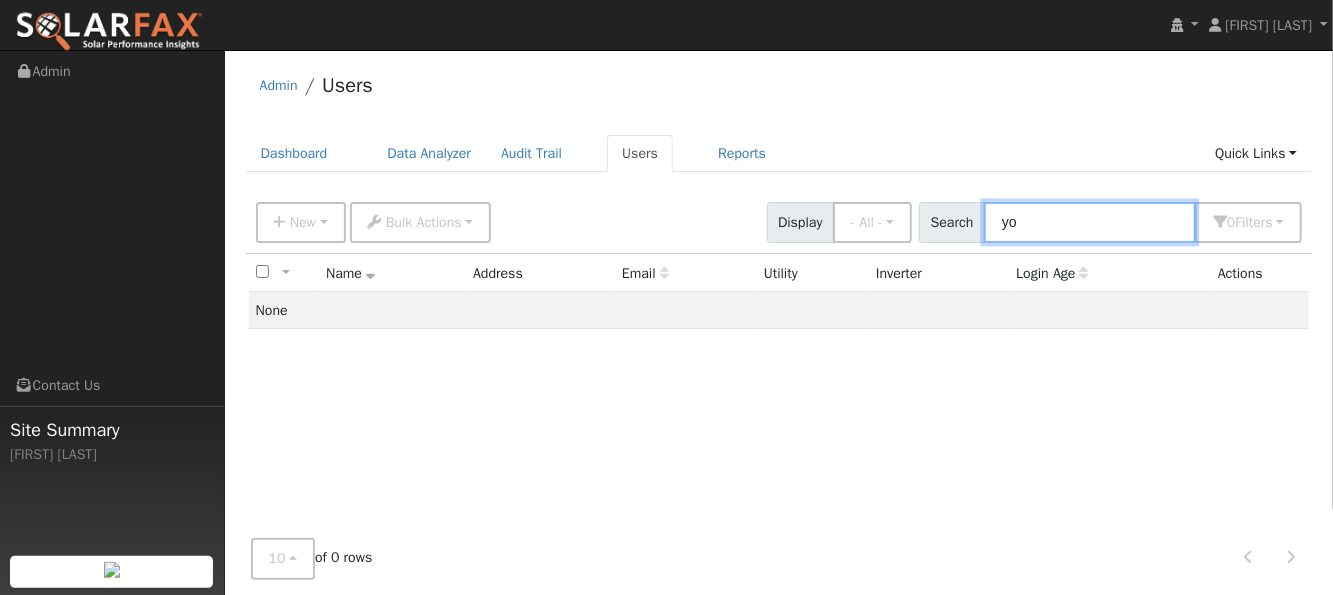 type on "y" 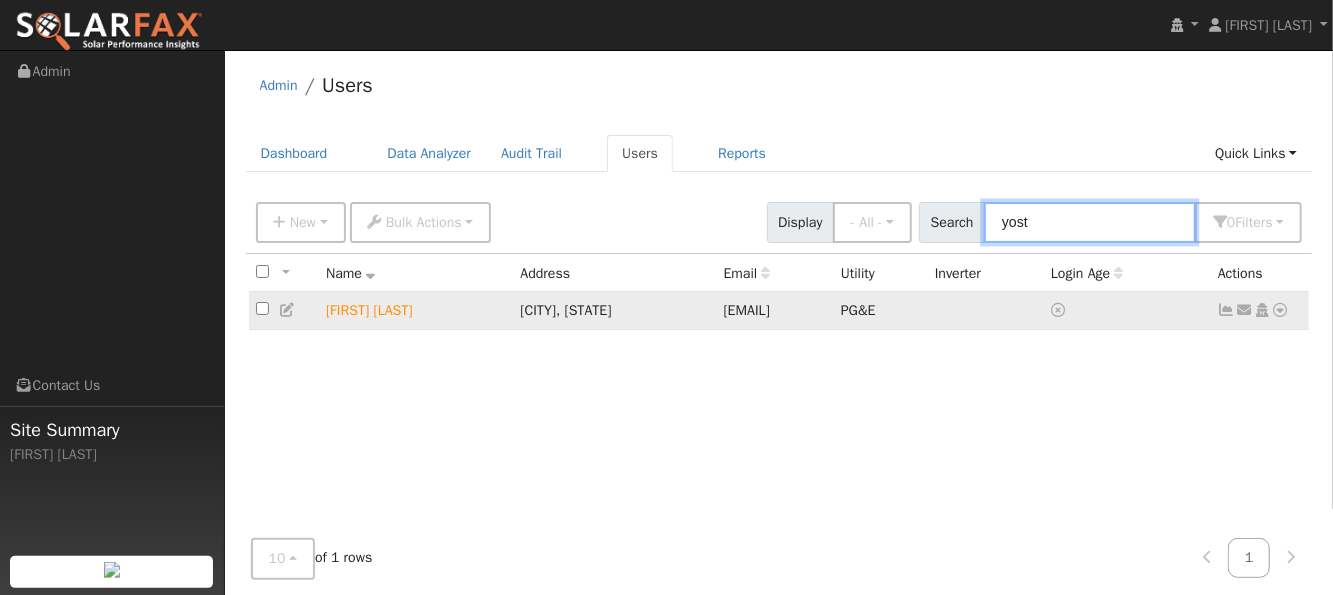 type on "yost" 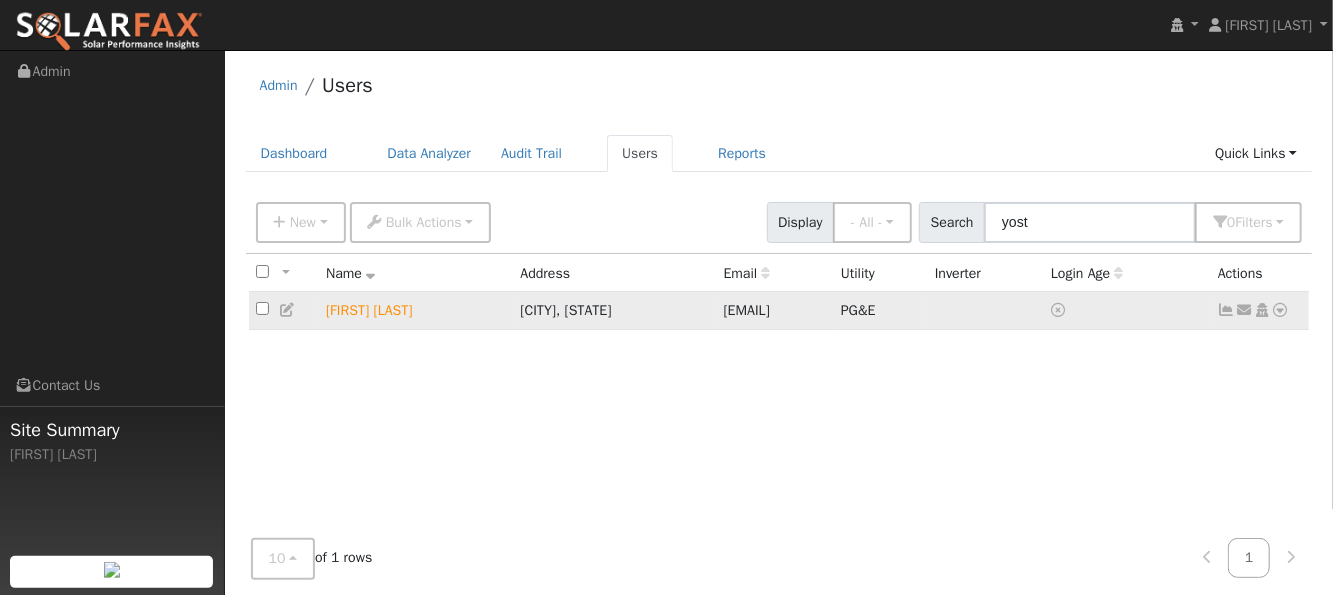 click at bounding box center [1281, 310] 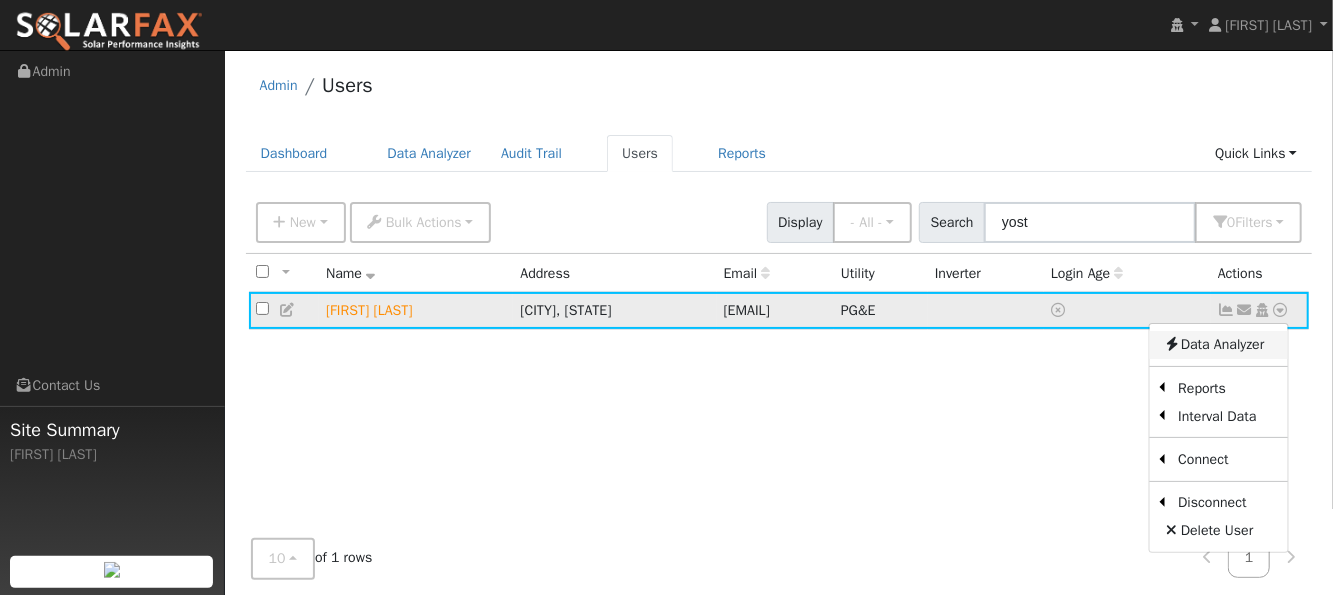 click on "Data Analyzer" at bounding box center (1218, 345) 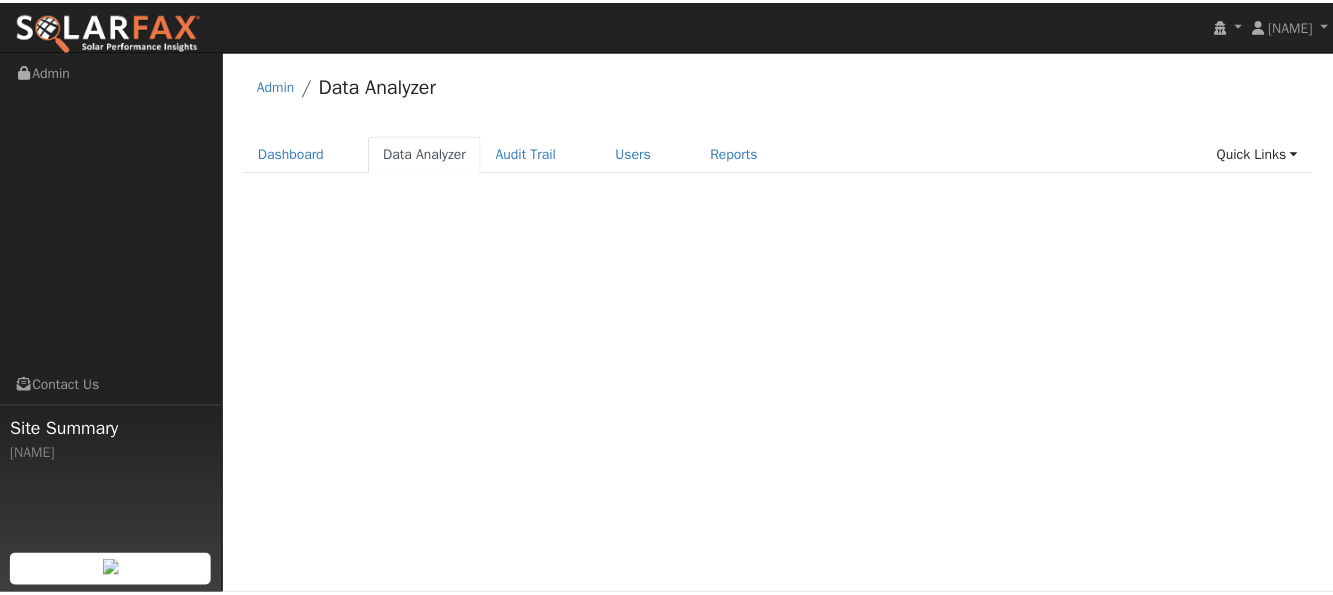 scroll, scrollTop: 0, scrollLeft: 0, axis: both 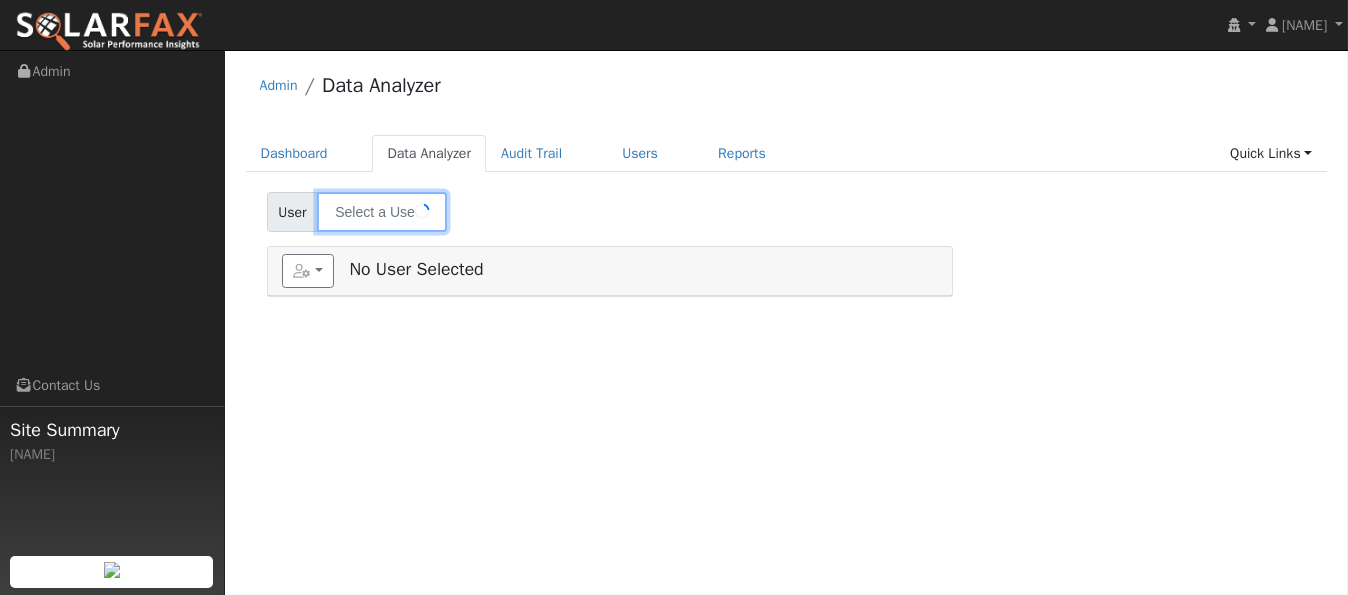 type on "[NAME]" 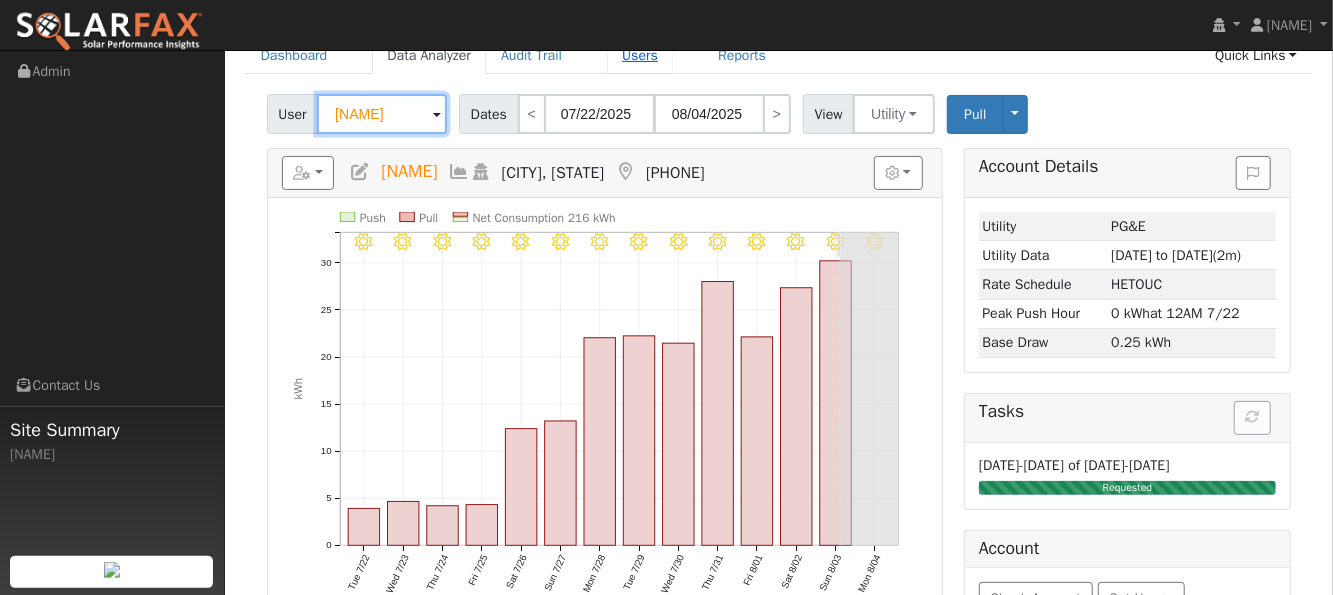 scroll, scrollTop: 133, scrollLeft: 0, axis: vertical 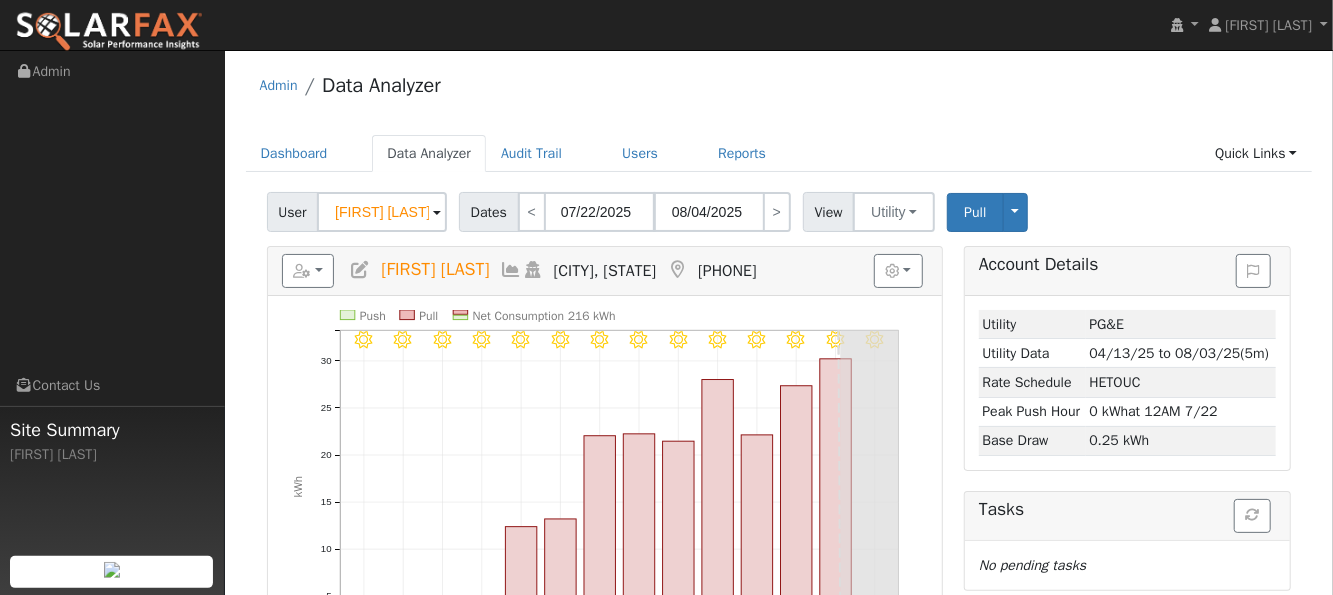 click on "Admin
Data Analyzer" at bounding box center [779, 90] 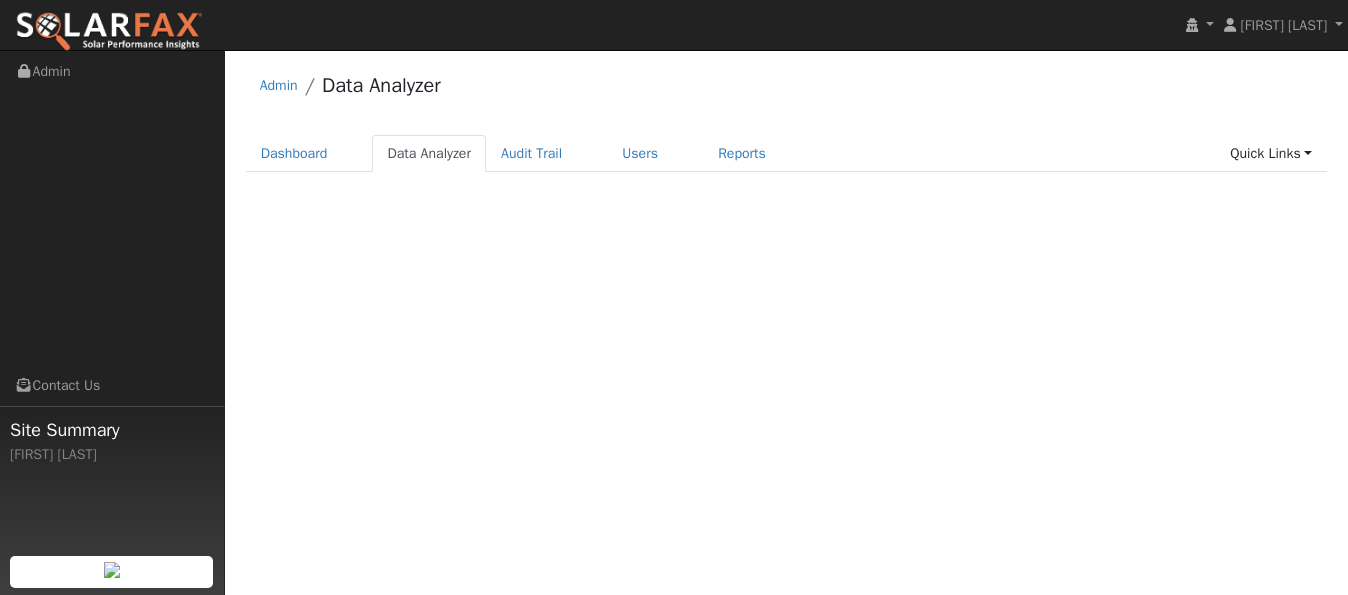 scroll, scrollTop: 0, scrollLeft: 0, axis: both 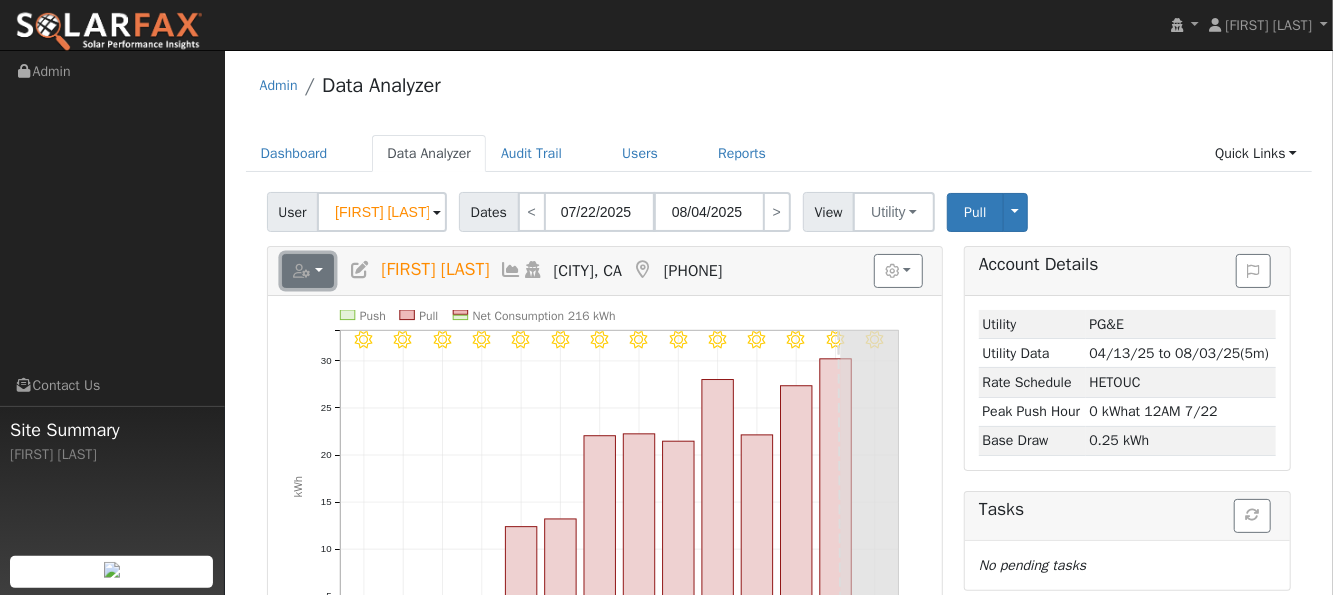 click at bounding box center (308, 271) 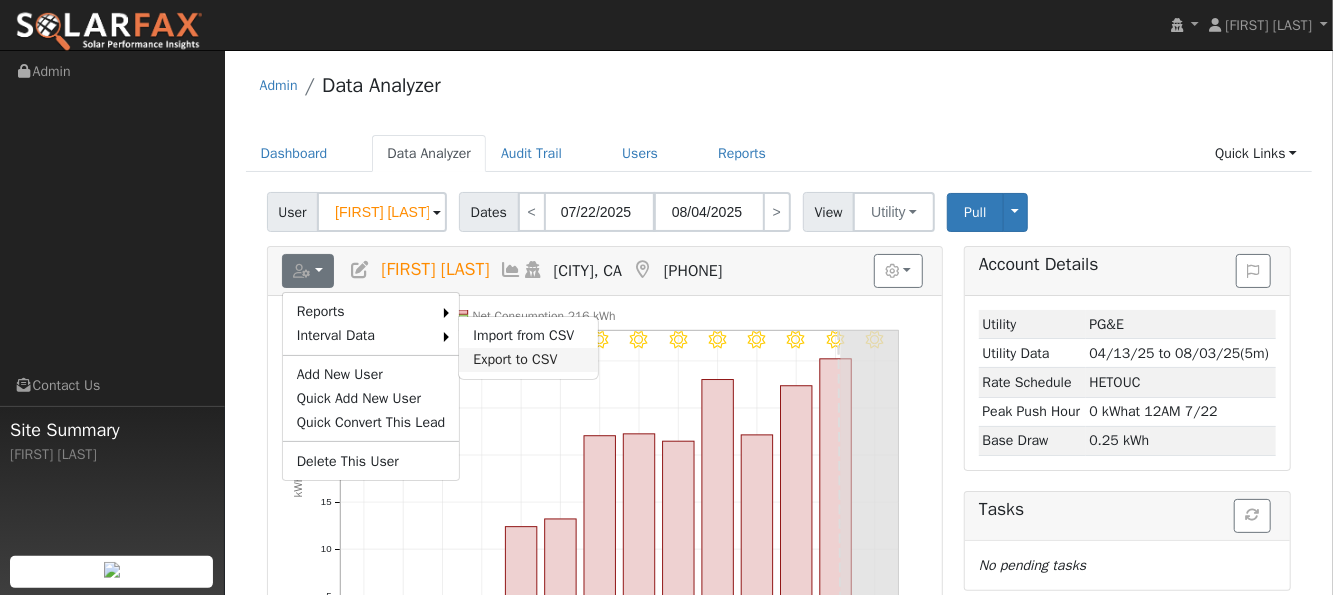 click on "Export to CSV" at bounding box center [528, 360] 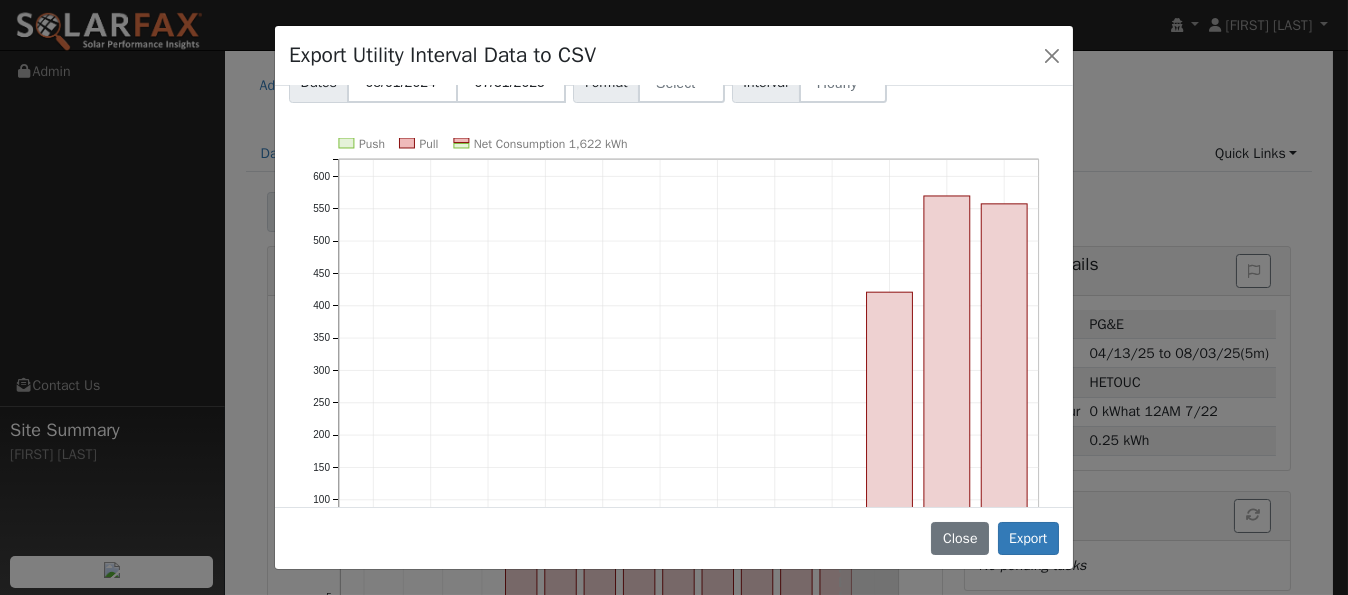 scroll, scrollTop: 250, scrollLeft: 0, axis: vertical 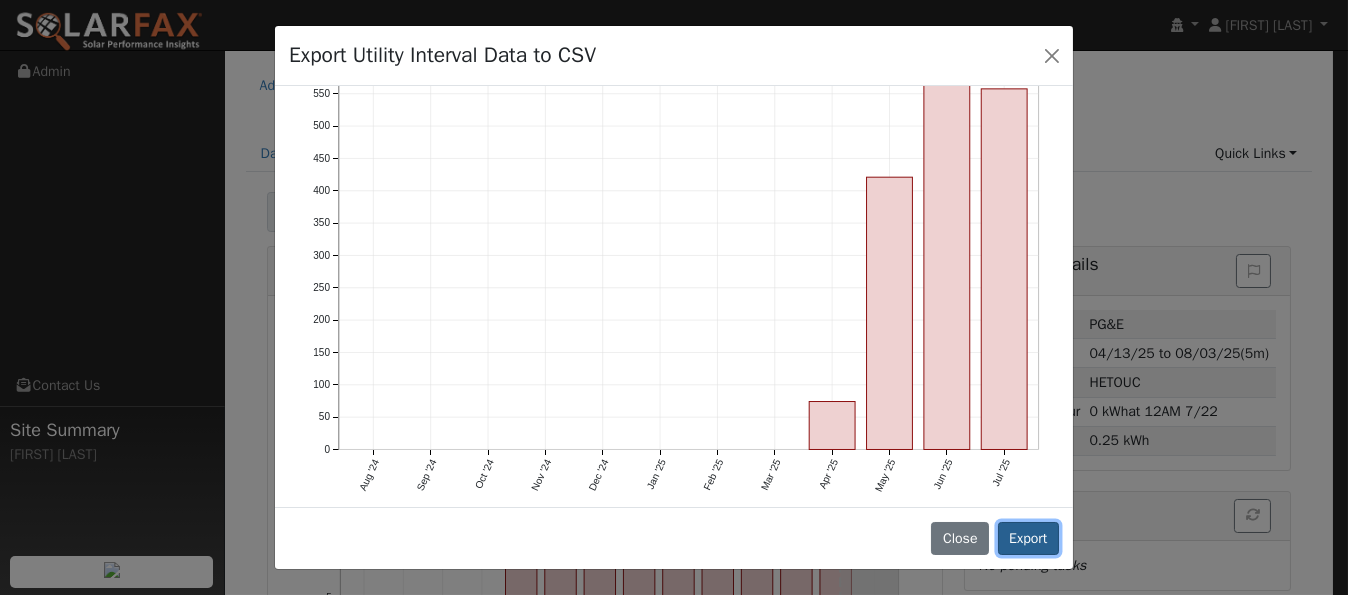 click on "Export" at bounding box center (1028, 539) 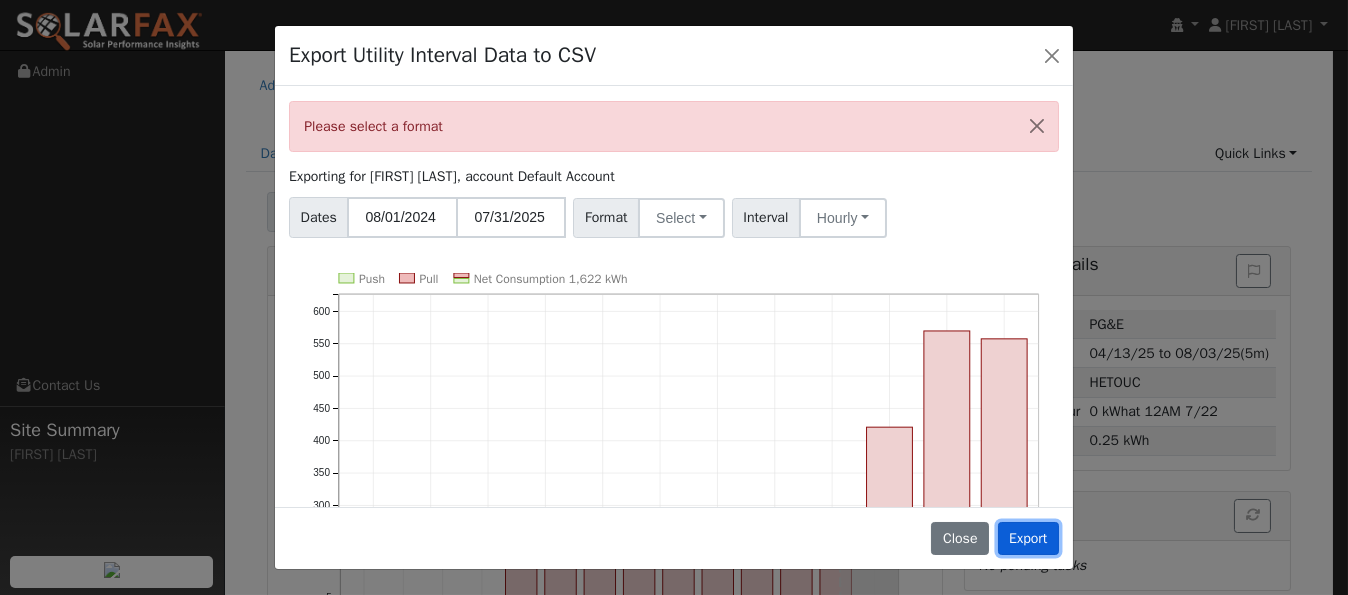 scroll, scrollTop: 0, scrollLeft: 0, axis: both 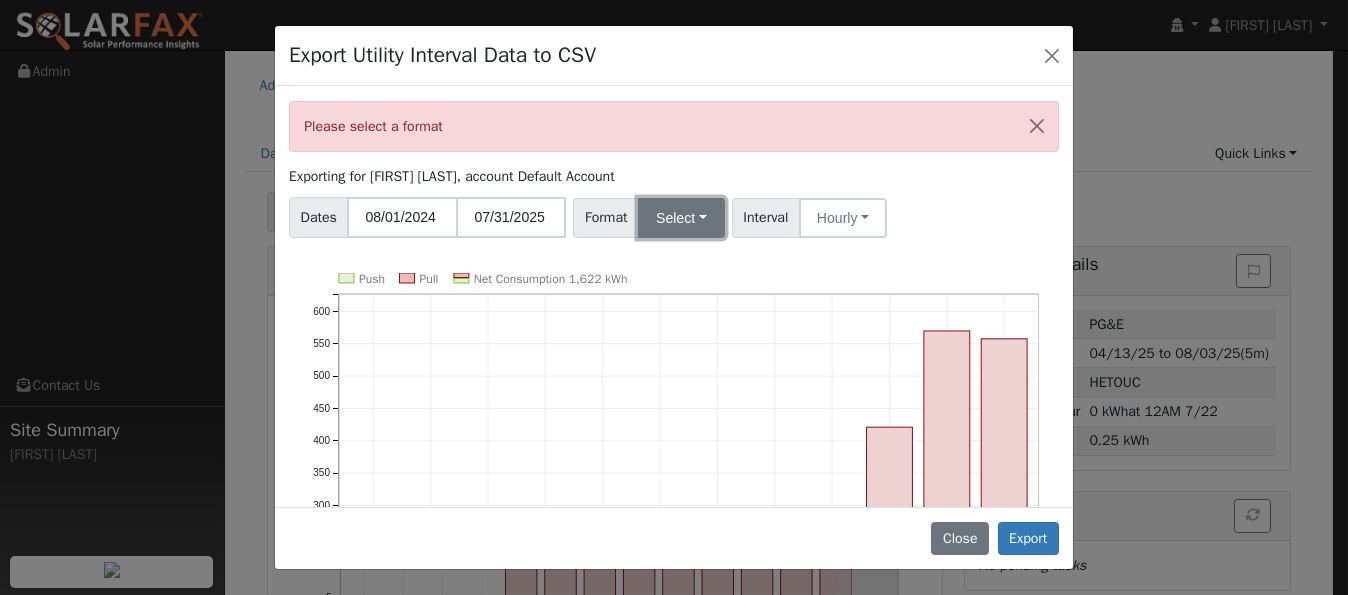 click on "Select" at bounding box center (681, 218) 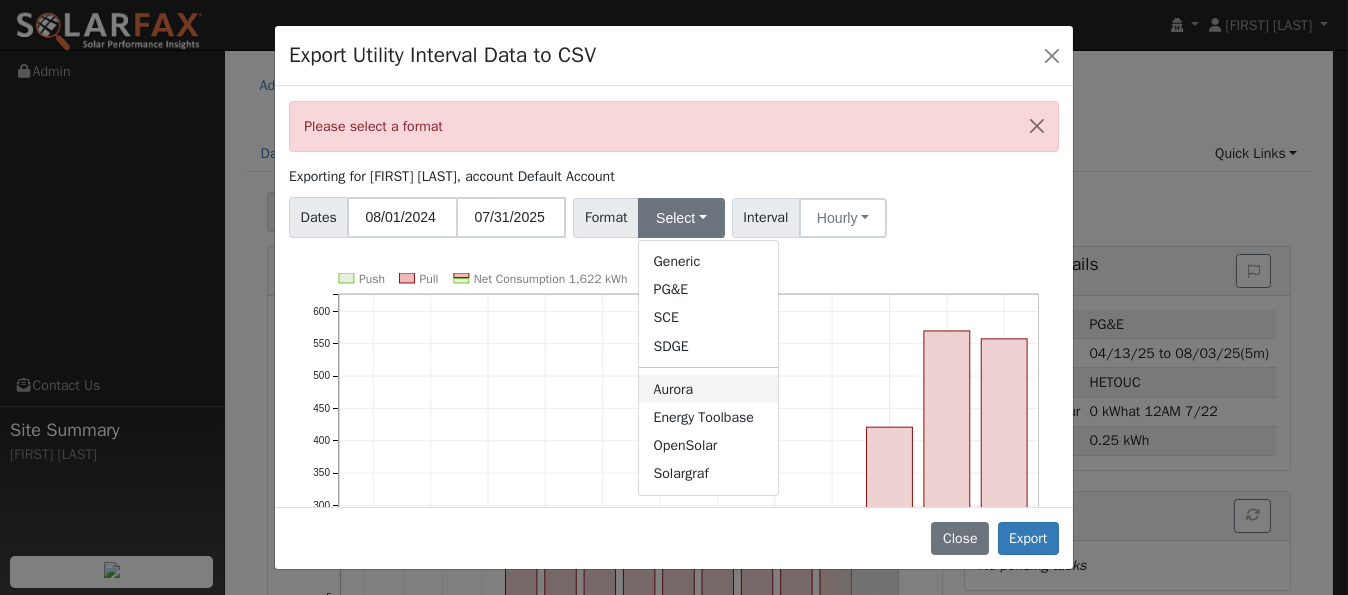 click on "Aurora" at bounding box center [708, 389] 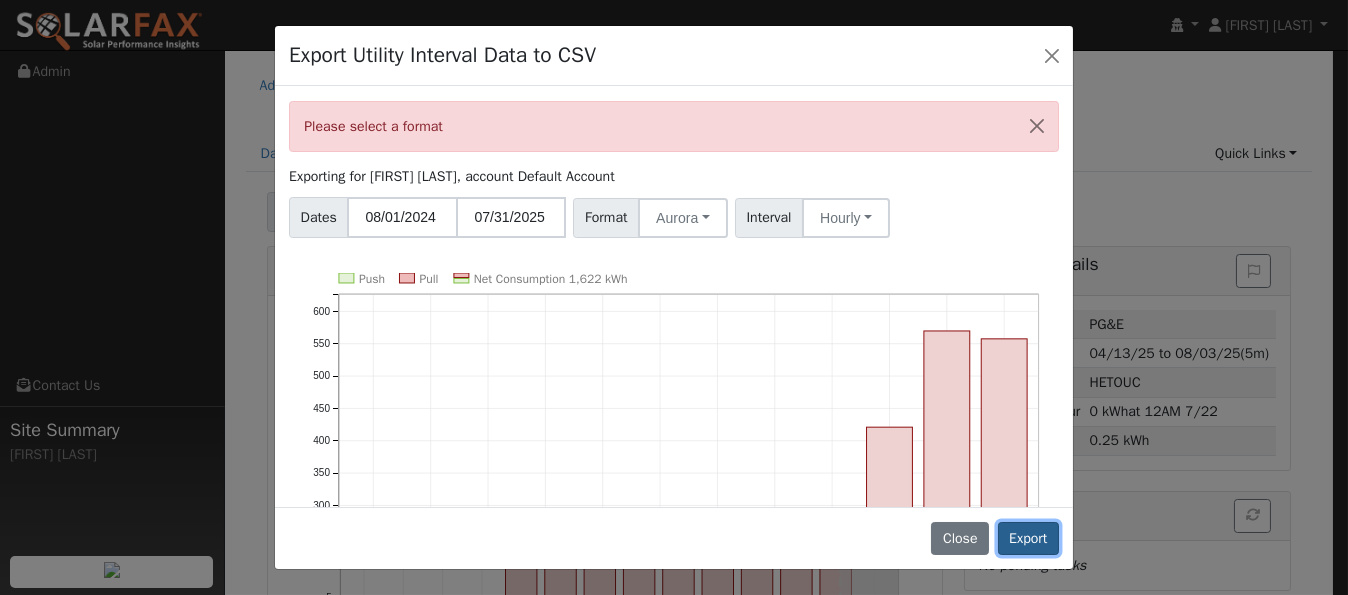 click on "Export" at bounding box center [1028, 539] 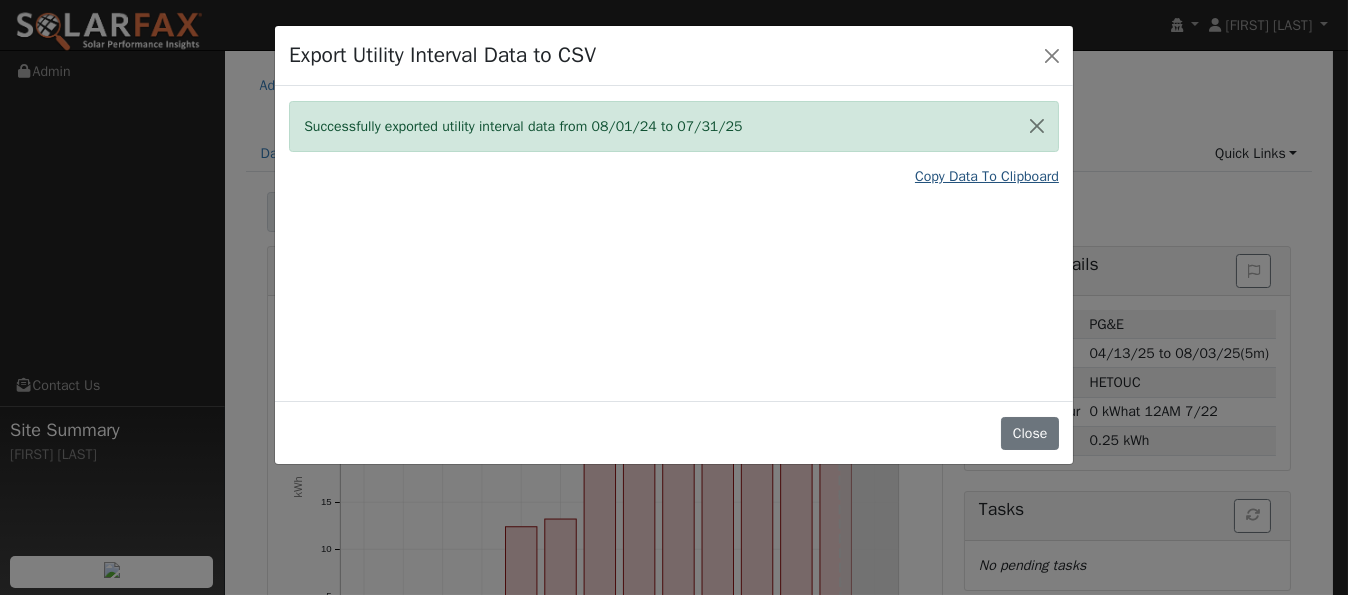click on "Copy Data To Clipboard" at bounding box center [987, 176] 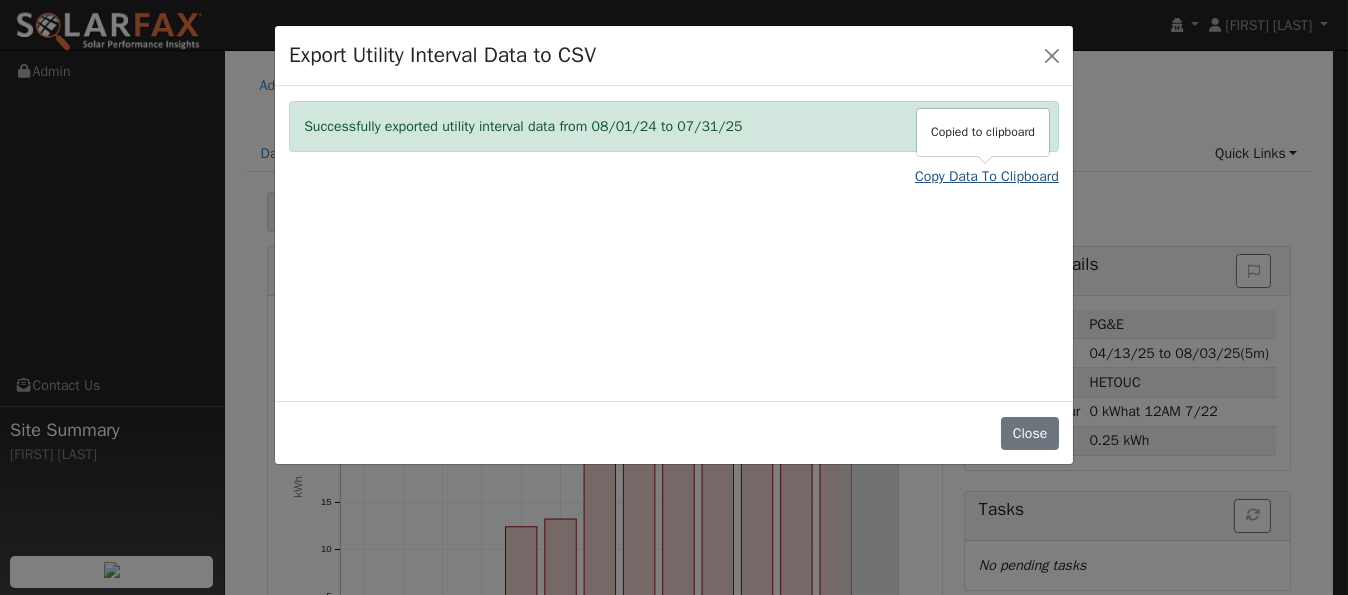 click on "Copy Data To Clipboard" at bounding box center (987, 176) 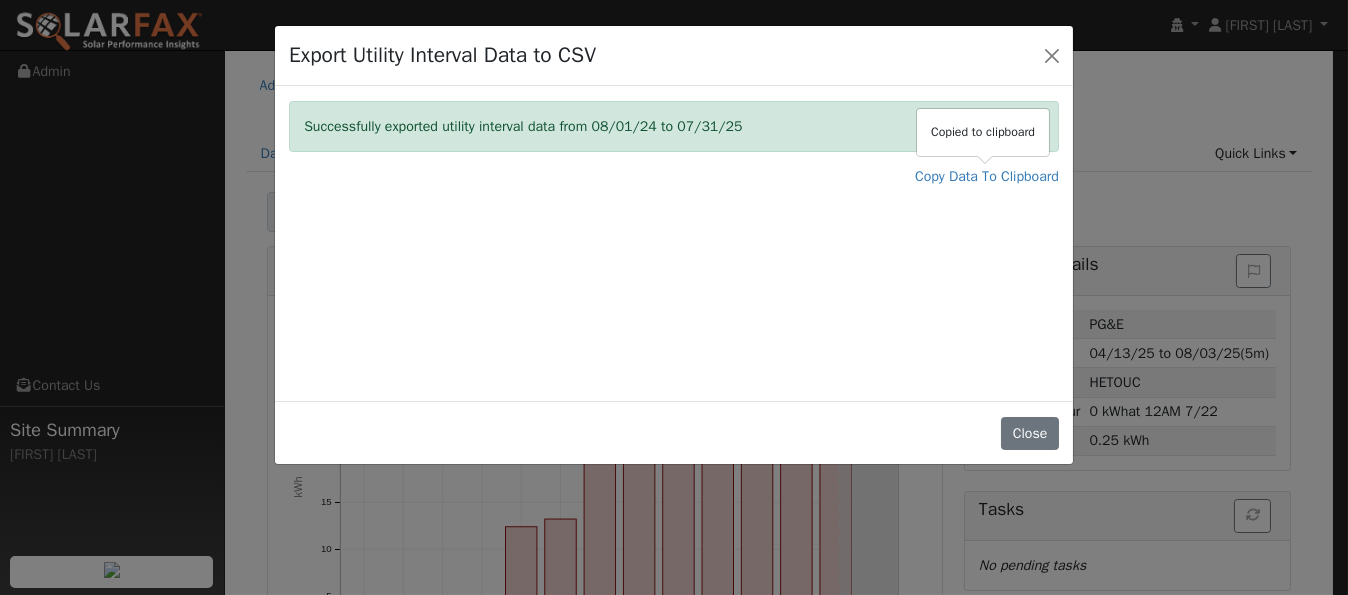 click on "Copied to clipboard" at bounding box center (983, 132) 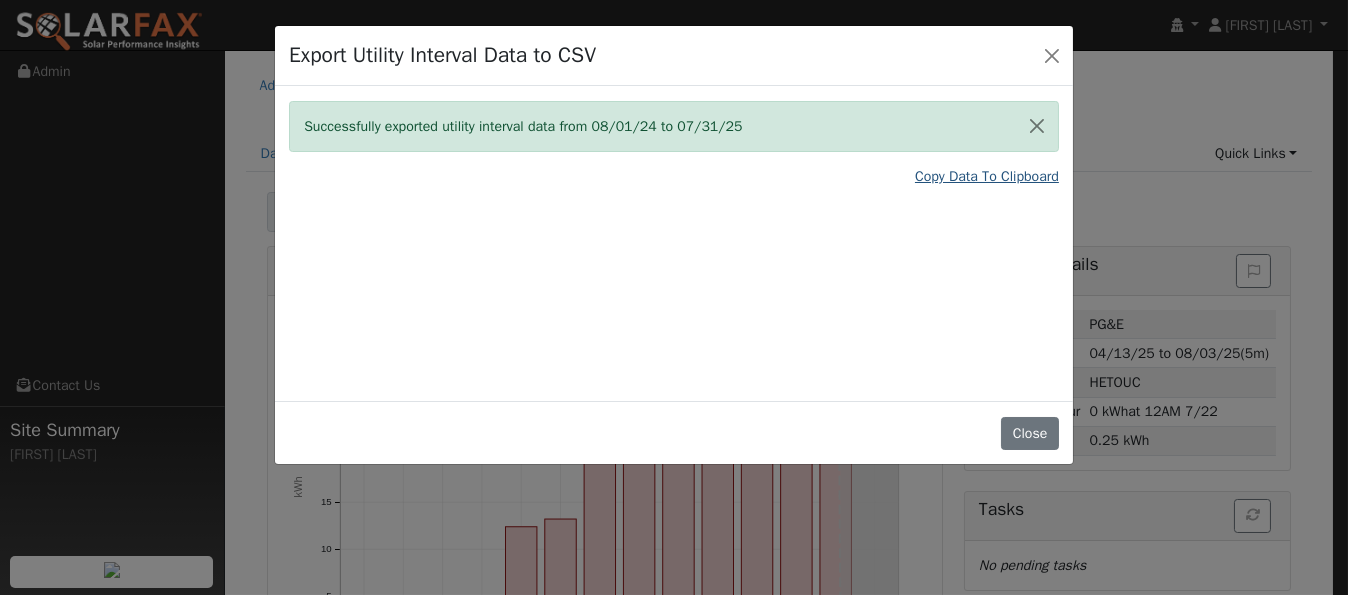 click on "Copy Data To Clipboard" at bounding box center [987, 176] 